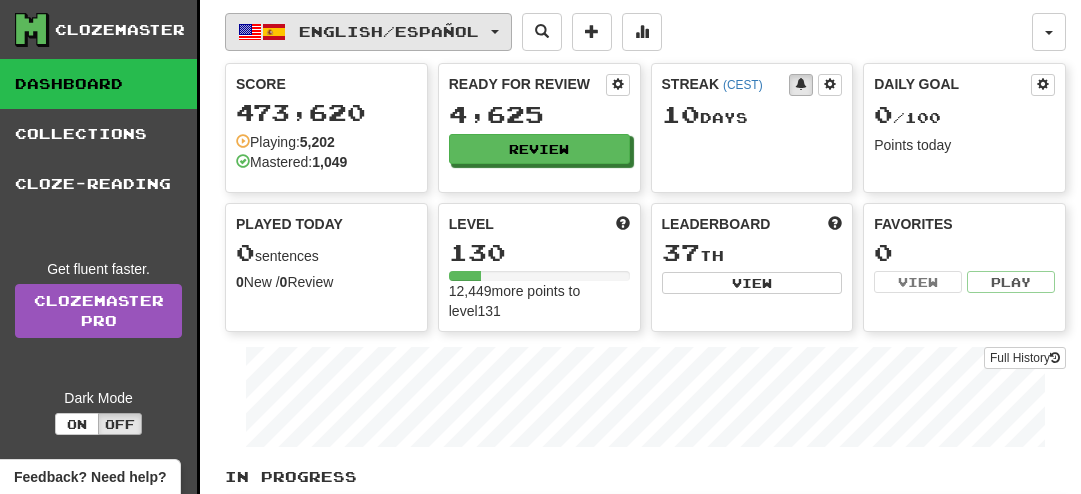 scroll, scrollTop: 0, scrollLeft: 0, axis: both 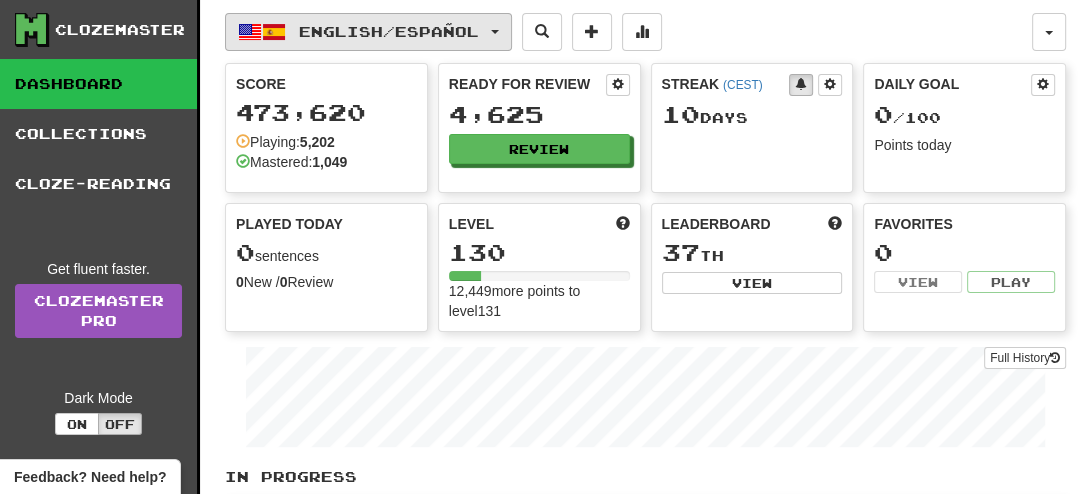 click on "English  /  Español" at bounding box center (389, 31) 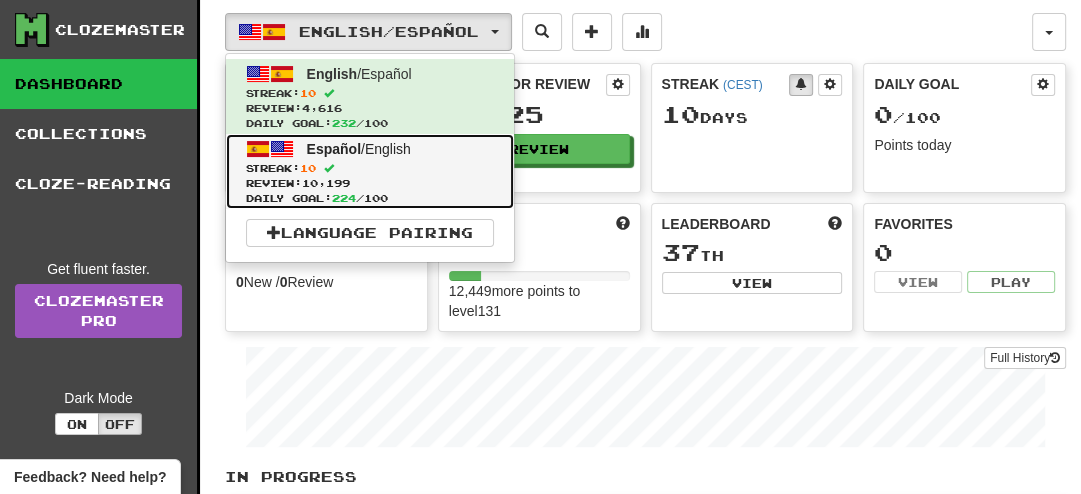 click at bounding box center [329, 168] 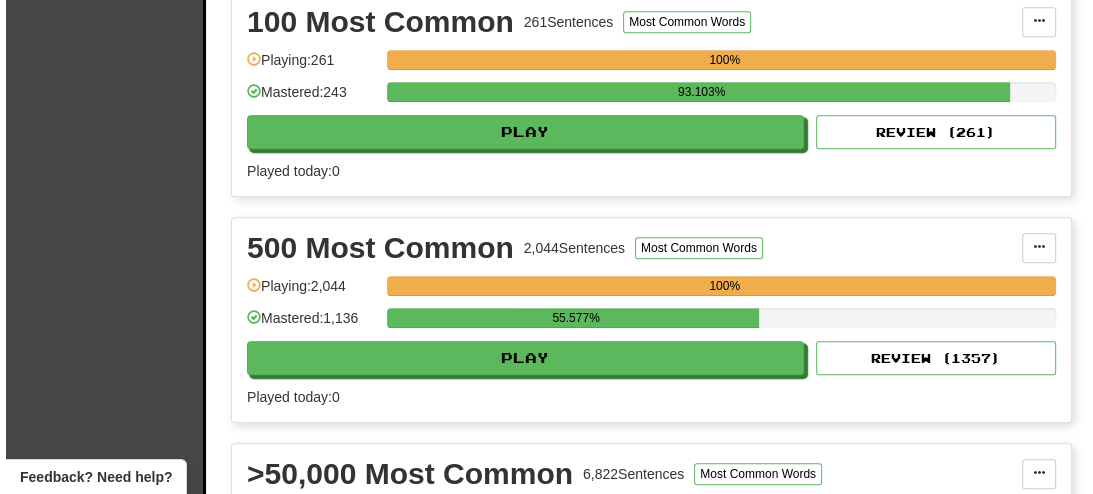 scroll, scrollTop: 713, scrollLeft: 0, axis: vertical 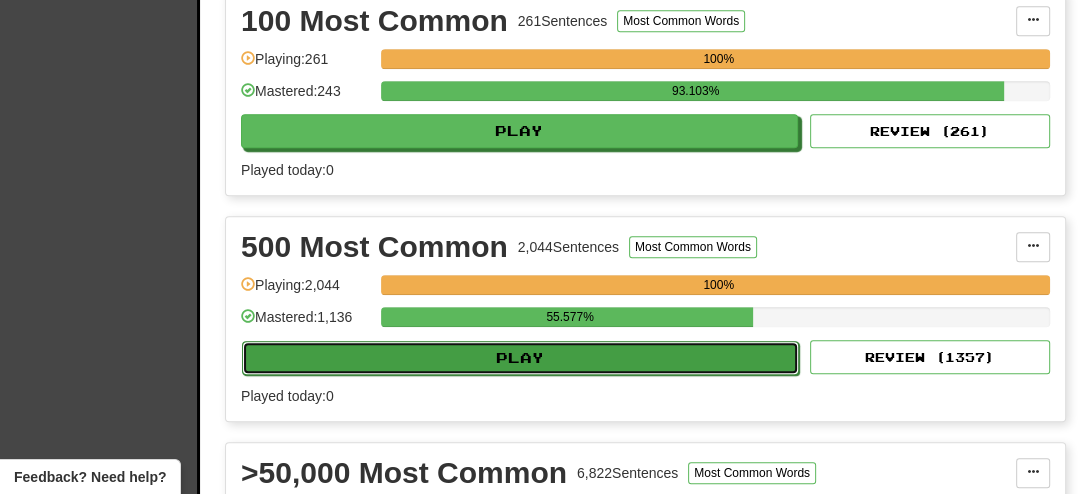 click on "Play" at bounding box center (520, 358) 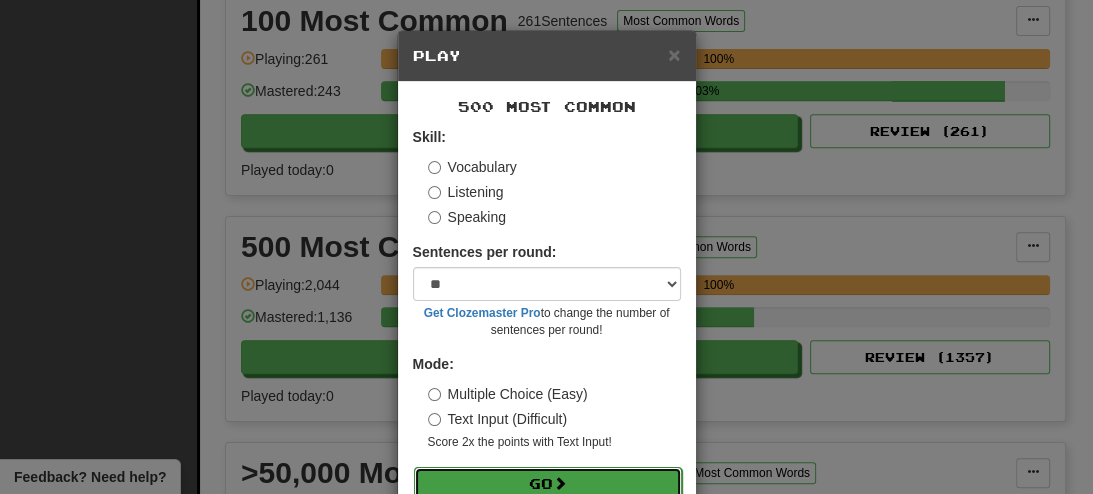 click on "Go" at bounding box center (548, 484) 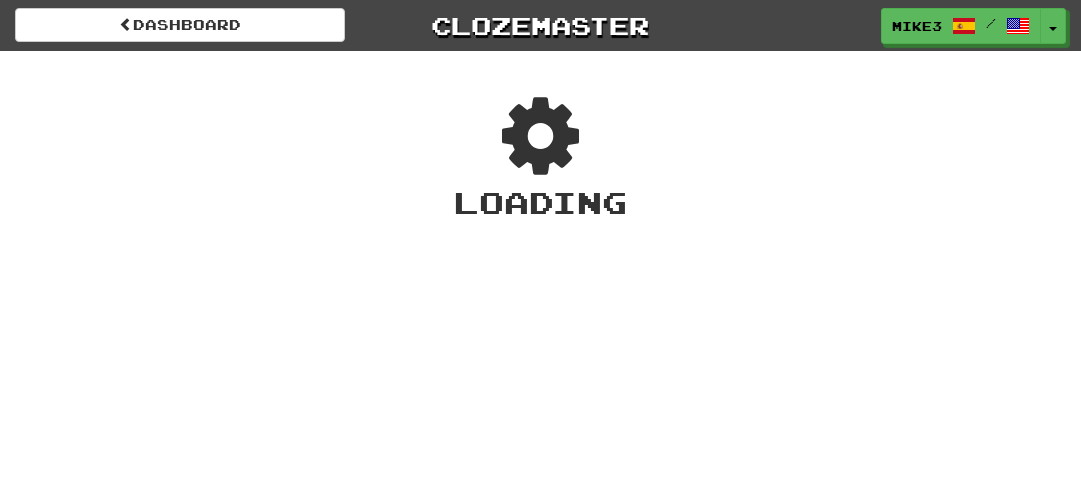 scroll, scrollTop: 0, scrollLeft: 0, axis: both 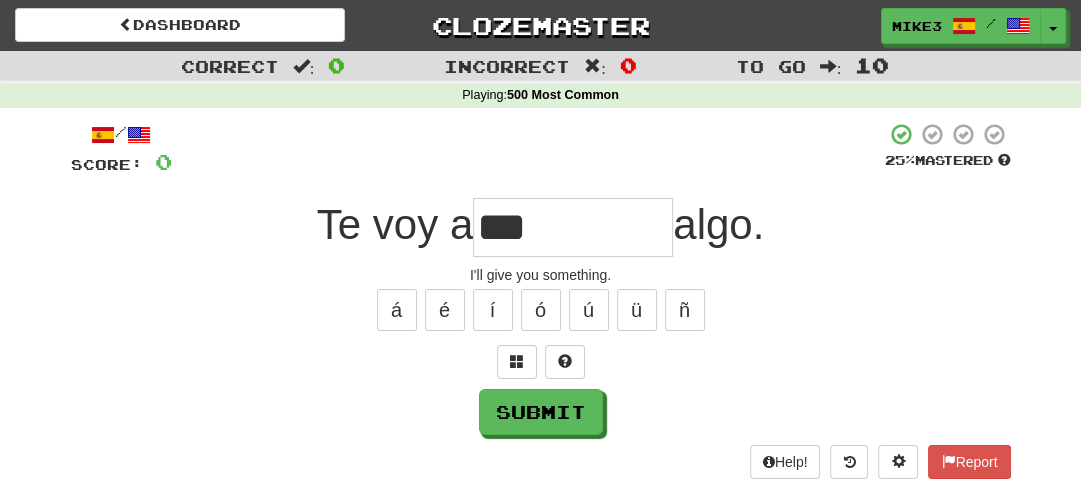type on "***" 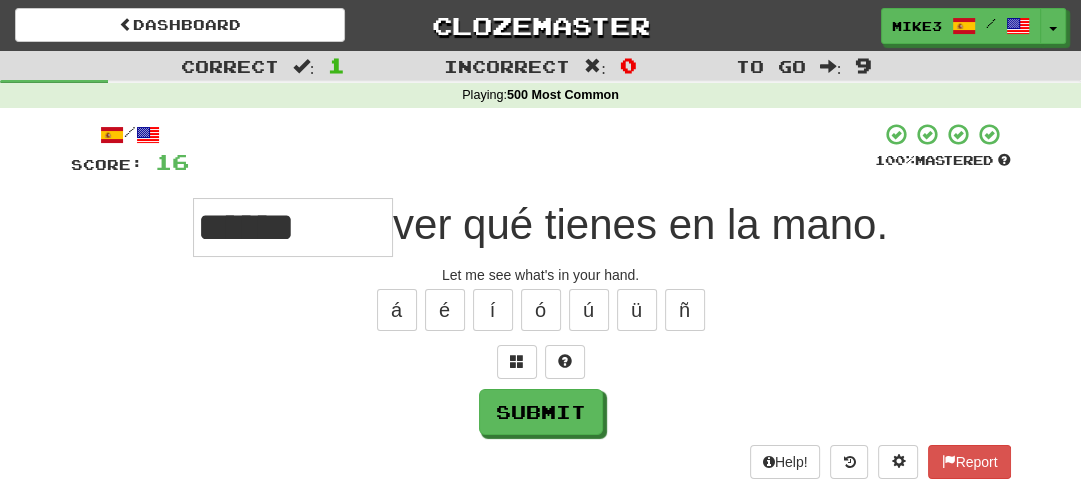 type on "******" 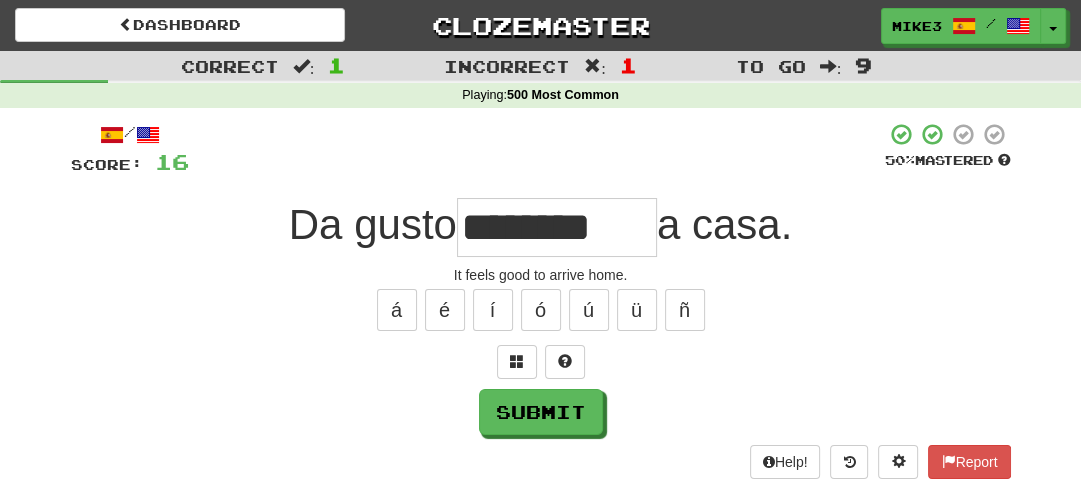 type on "******" 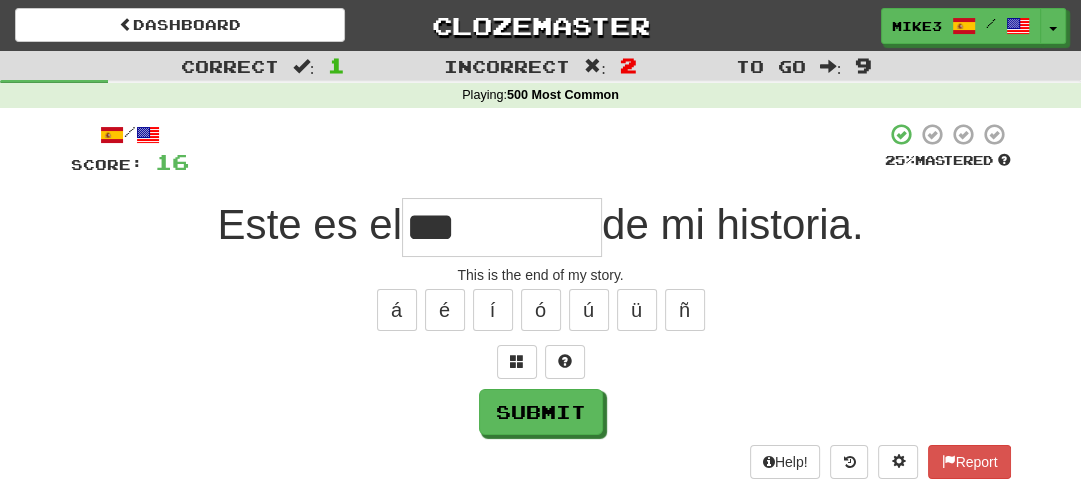 type on "*****" 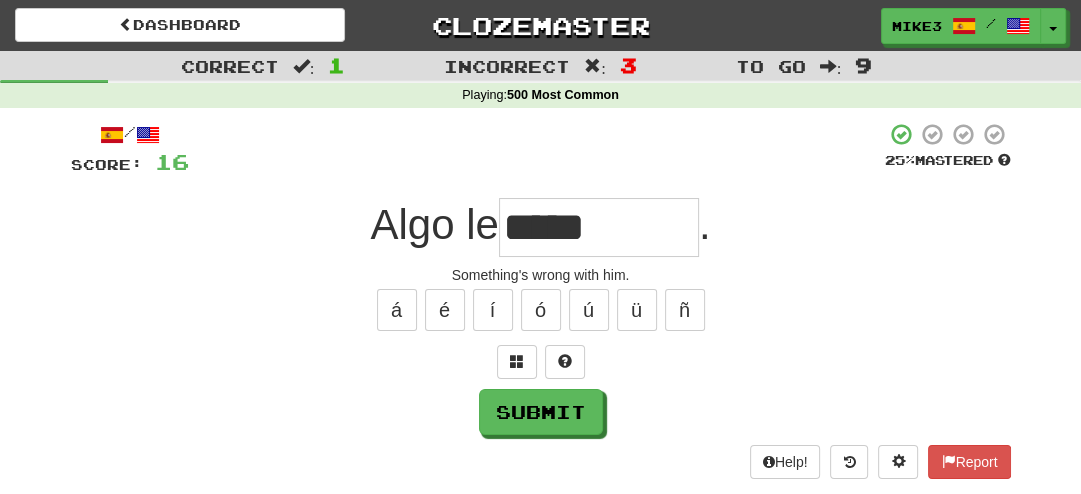 type on "****" 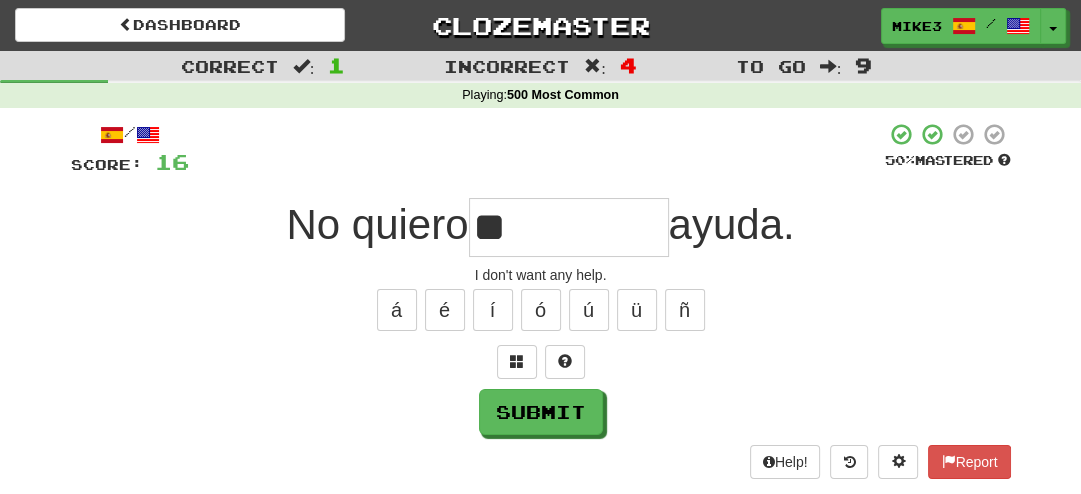 type on "*" 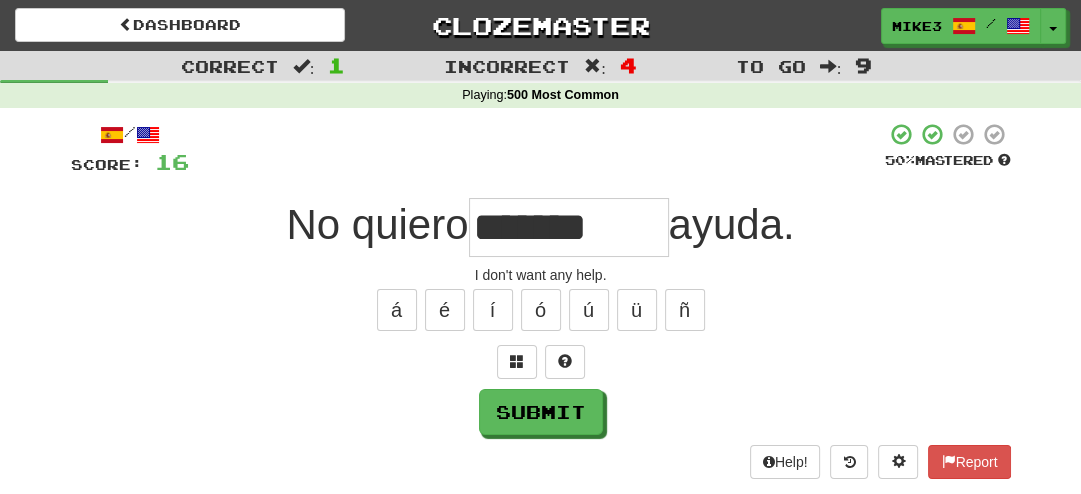type on "*******" 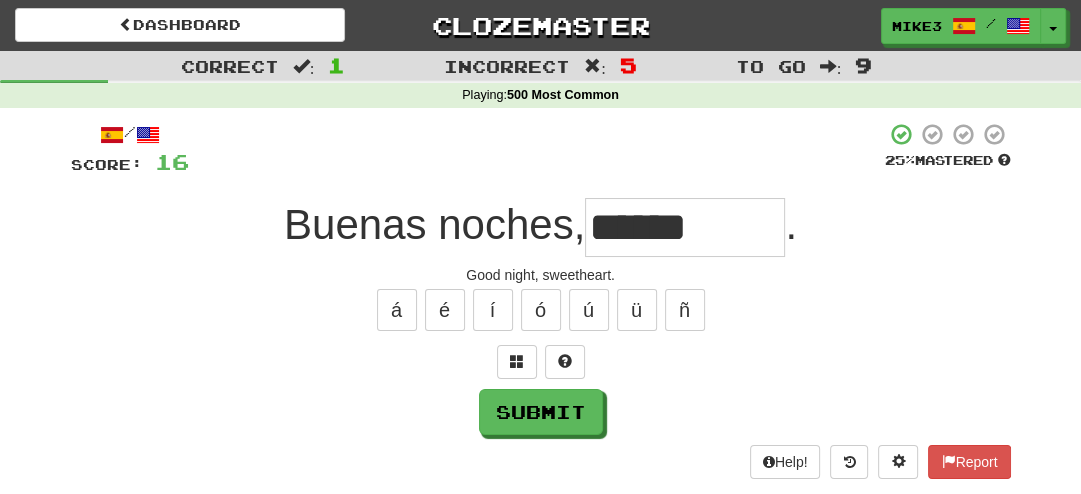 type on "*******" 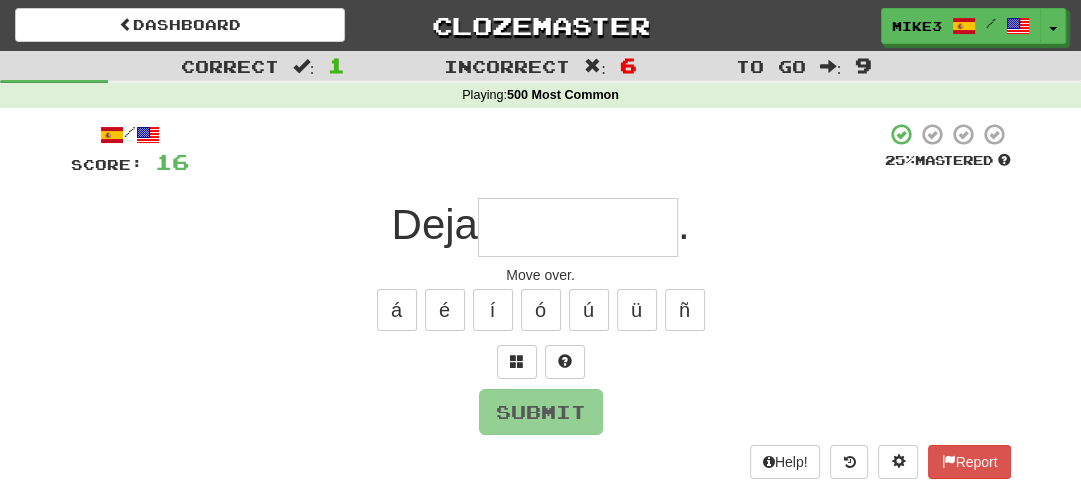 type on "*****" 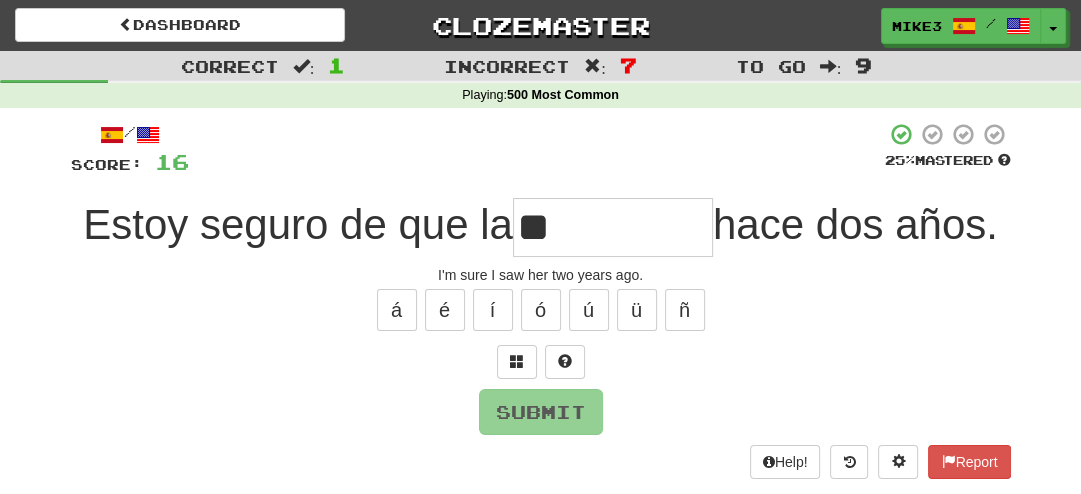 type on "**" 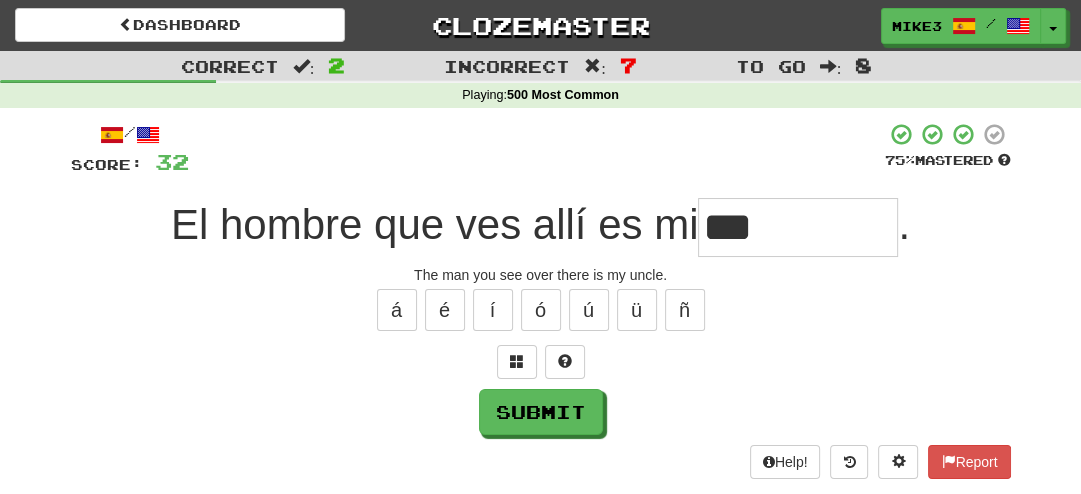 type on "***" 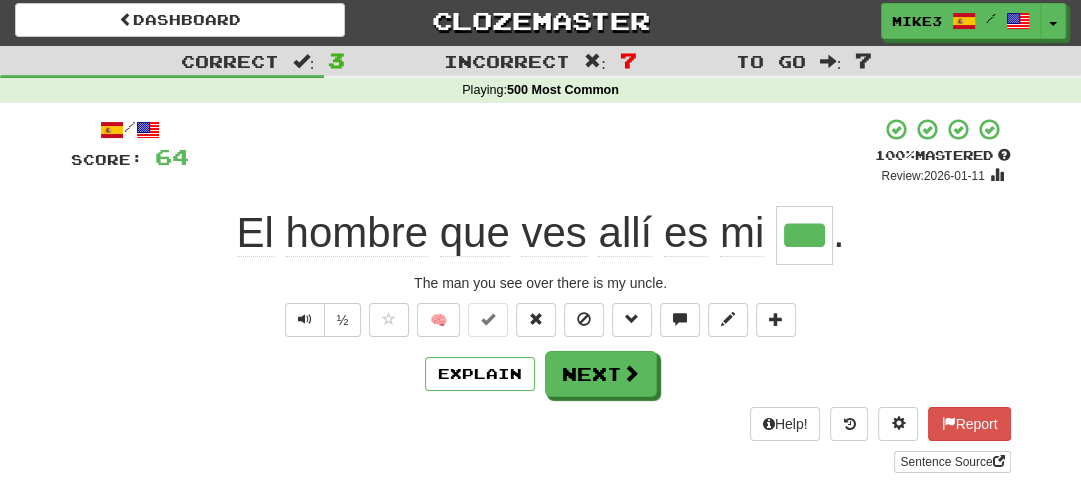 scroll, scrollTop: 6, scrollLeft: 0, axis: vertical 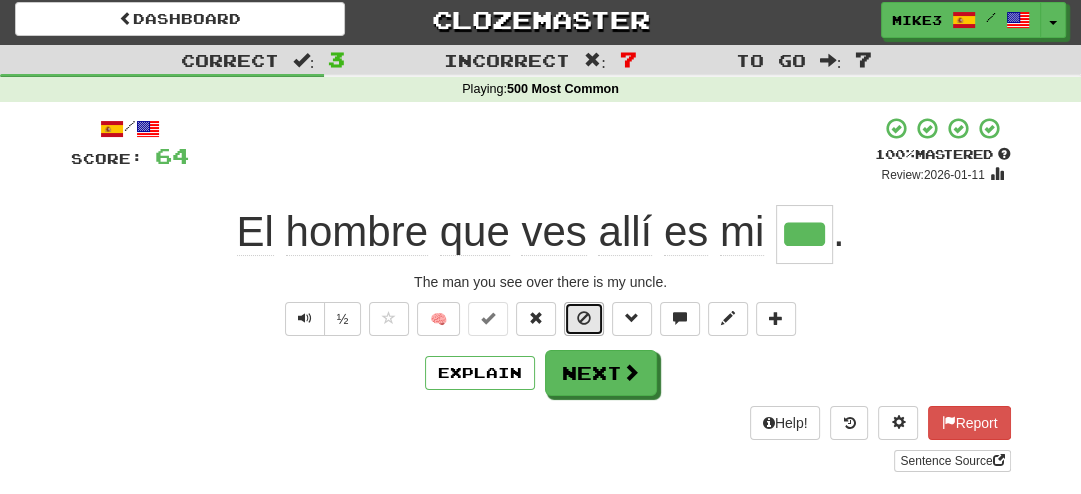 click at bounding box center (584, 319) 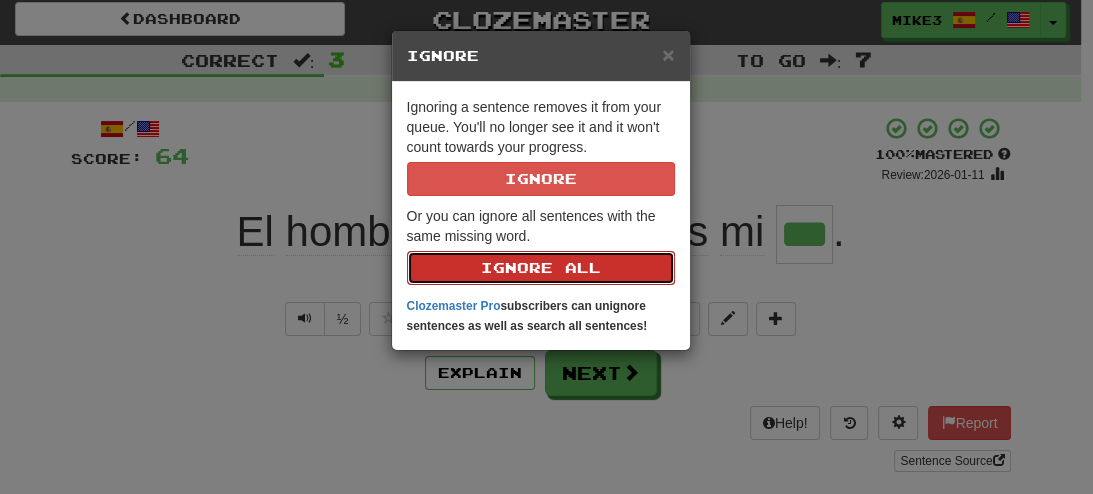 click on "Ignore All" at bounding box center [541, 268] 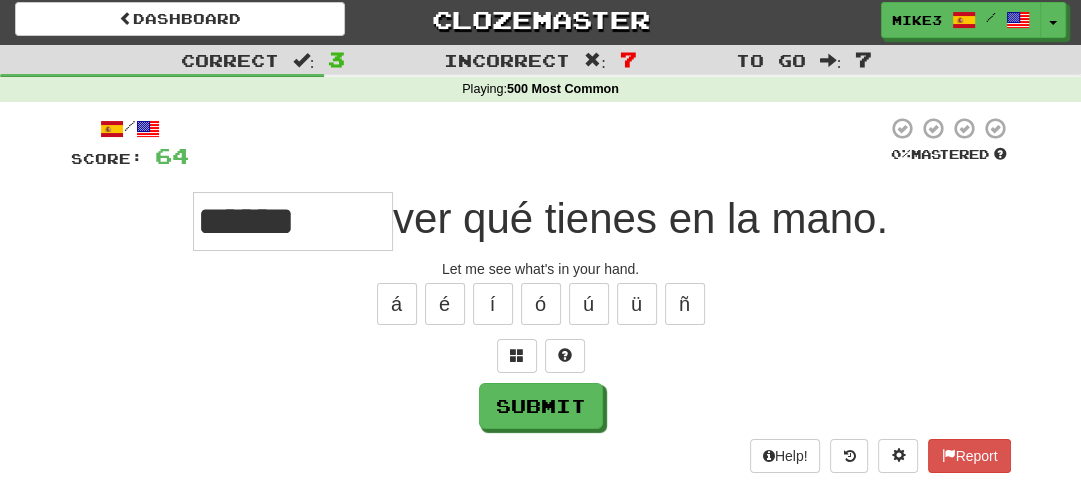 type on "******" 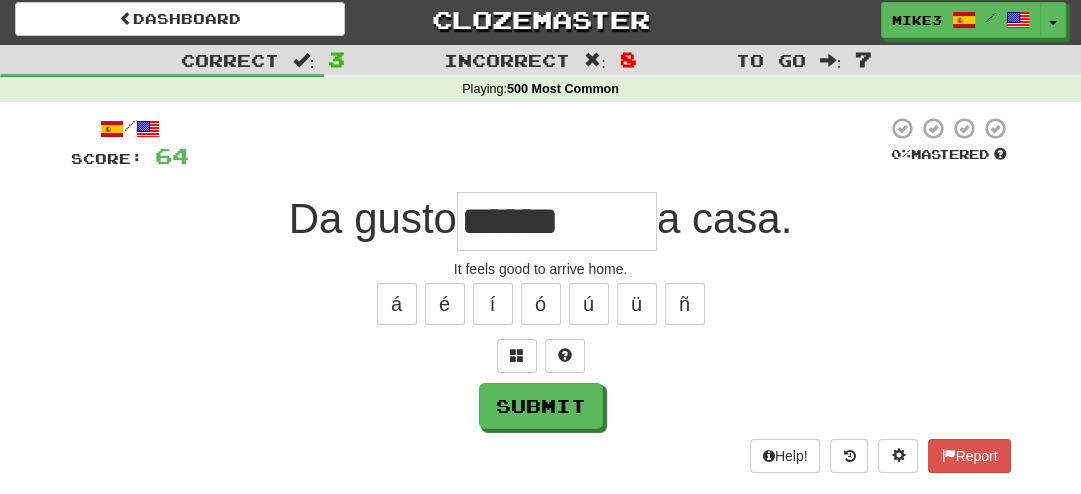 type on "******" 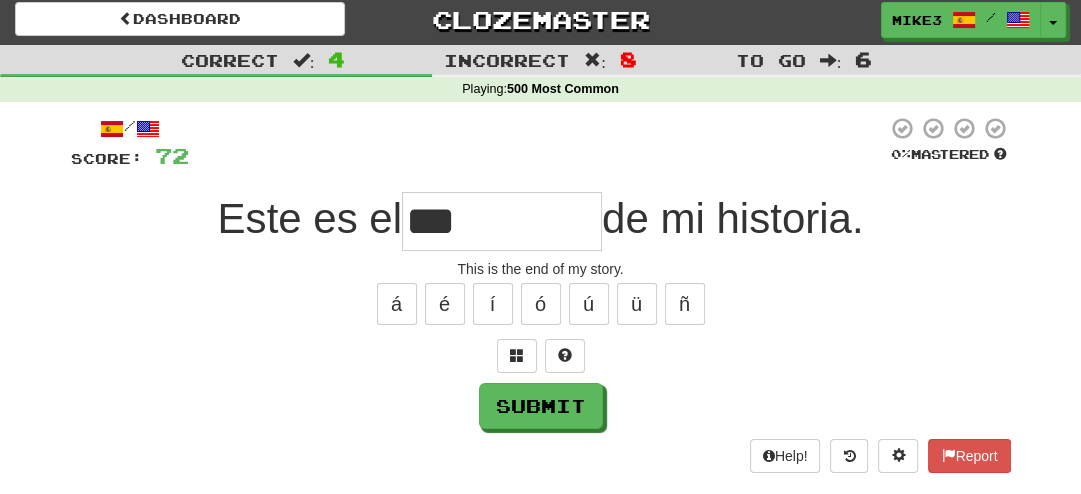 type on "*****" 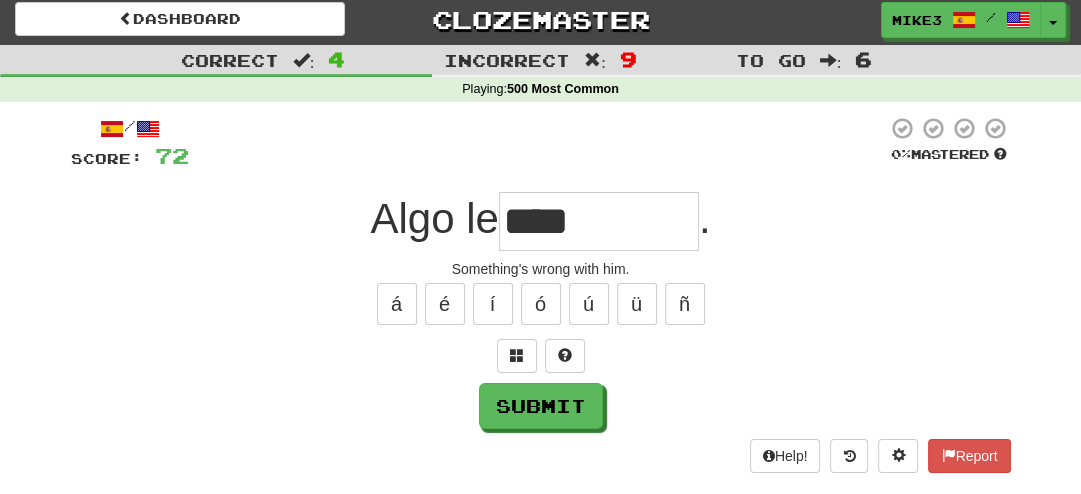 type on "****" 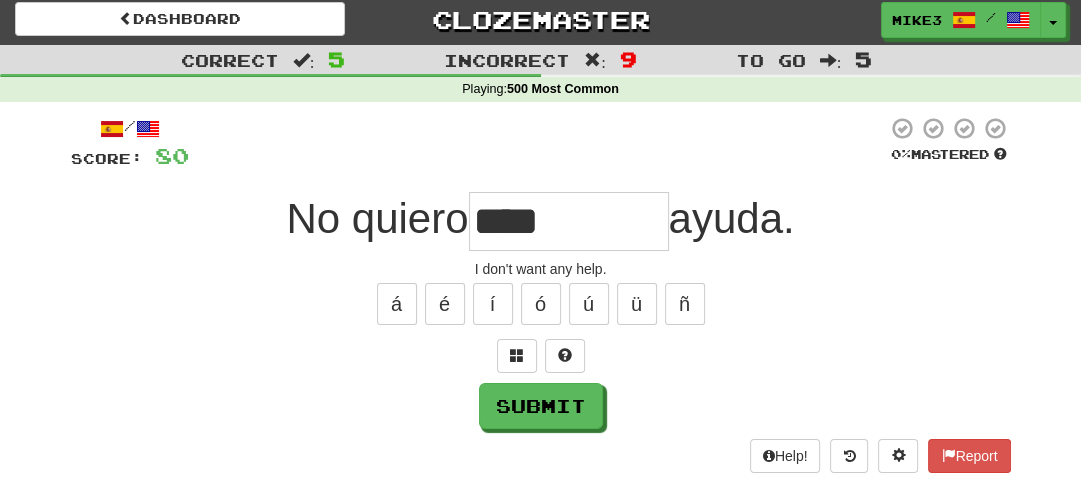 type on "*******" 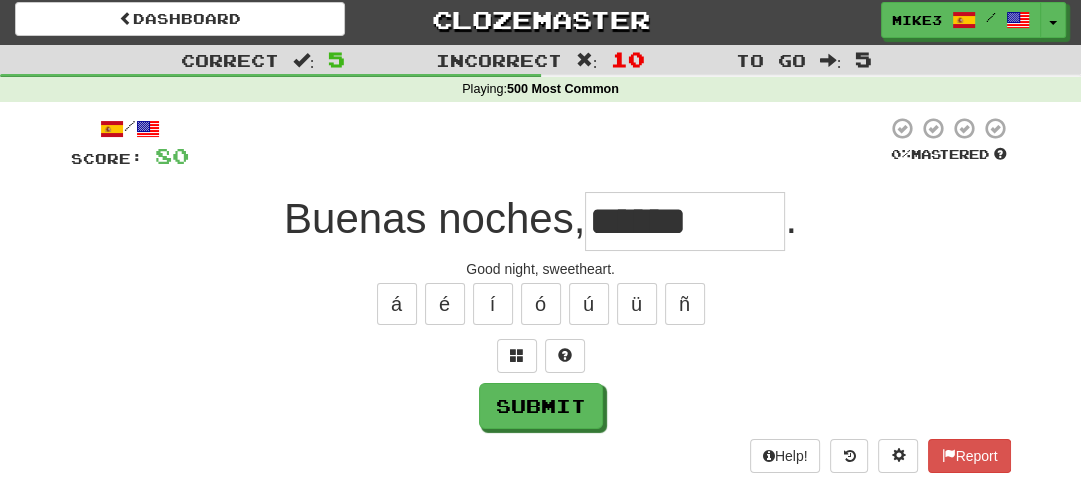 type on "*******" 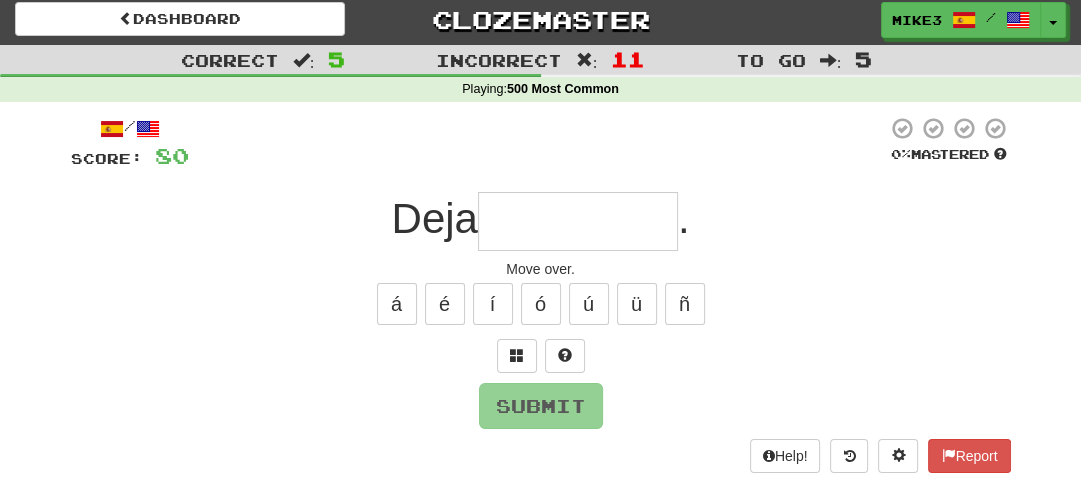 type on "*****" 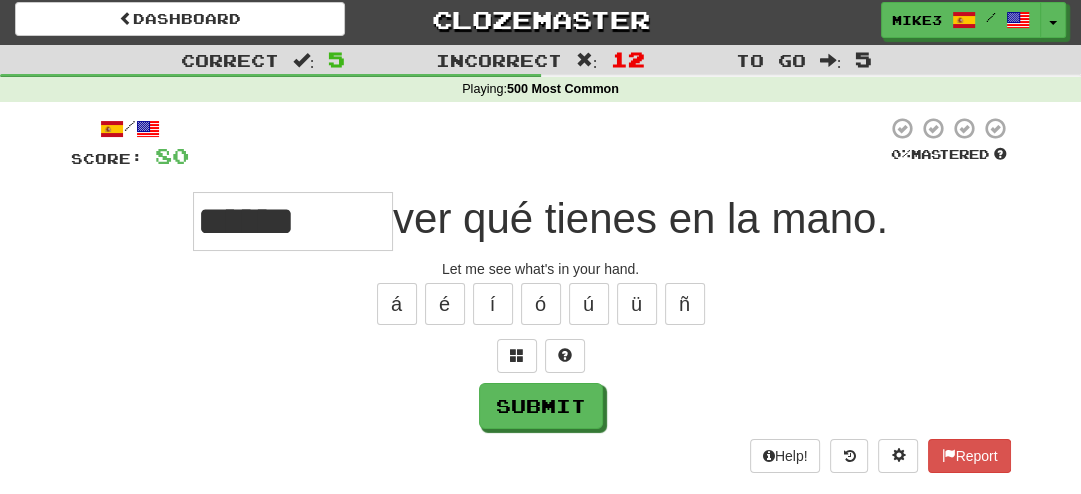 type on "******" 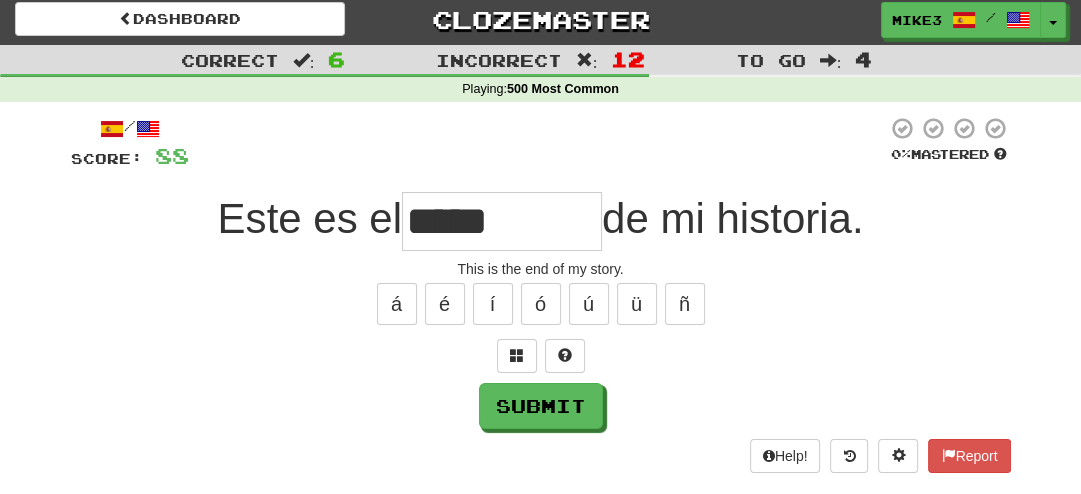 type on "*****" 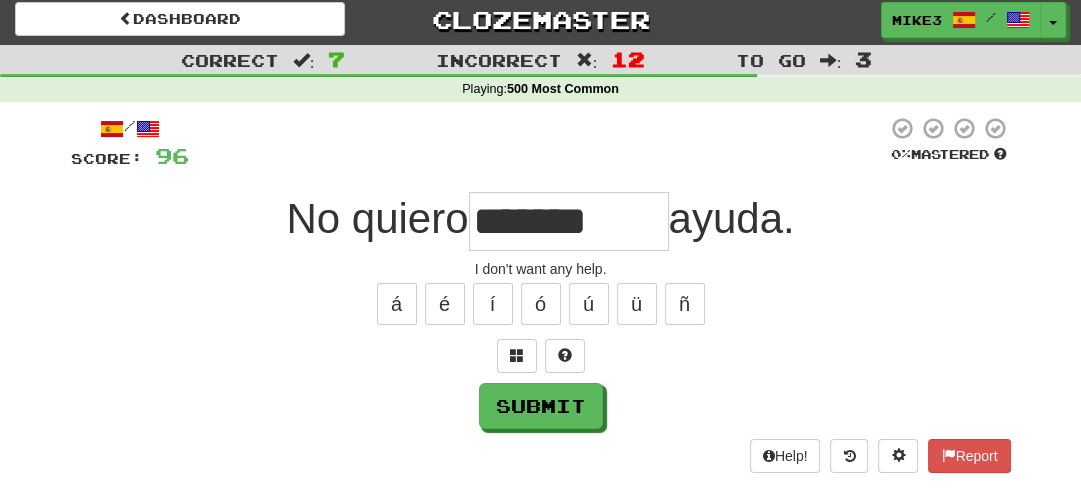 type on "*******" 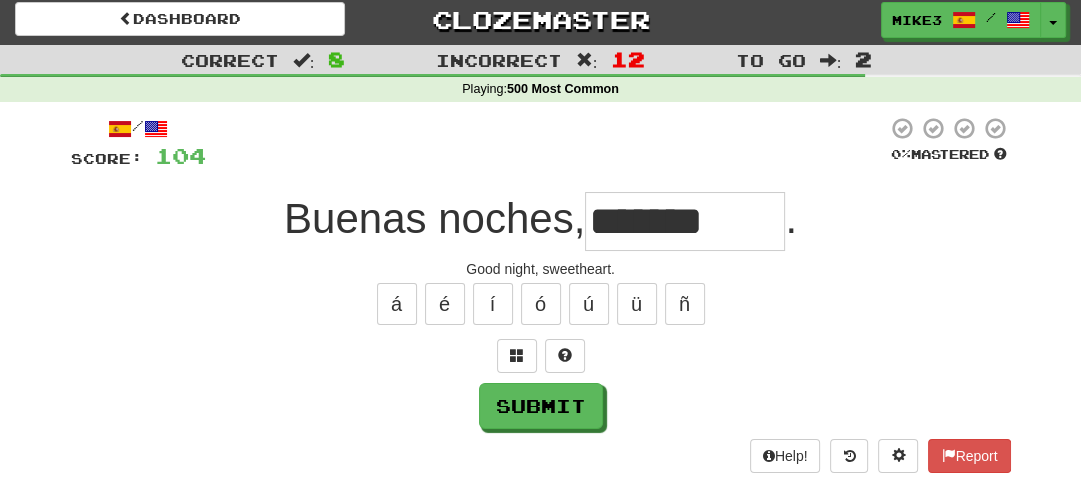type on "*******" 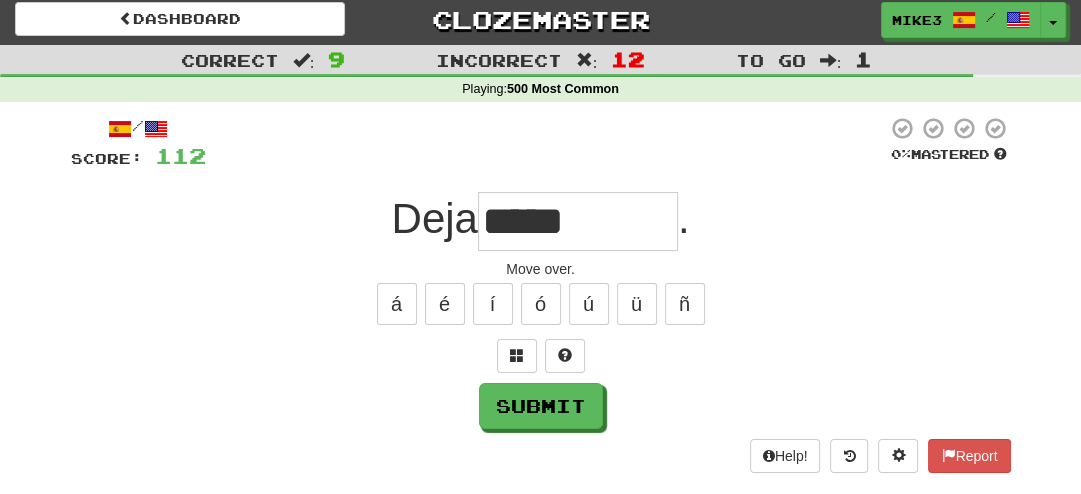 type on "*****" 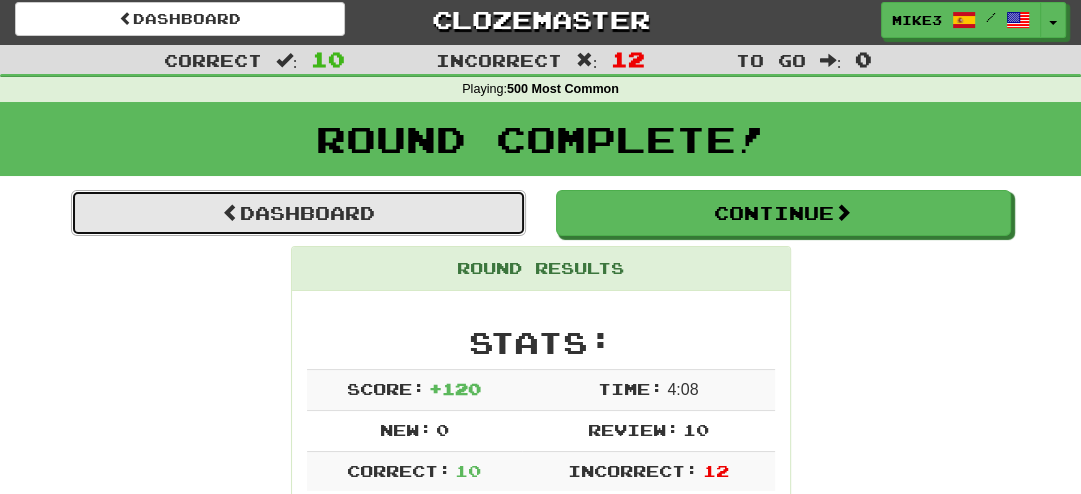 click on "Dashboard" at bounding box center (298, 213) 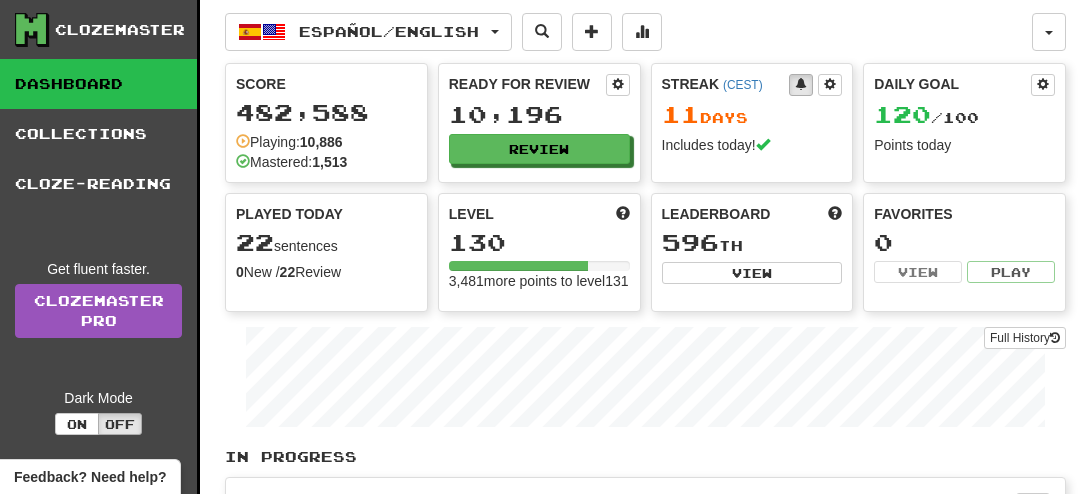 scroll, scrollTop: 0, scrollLeft: 0, axis: both 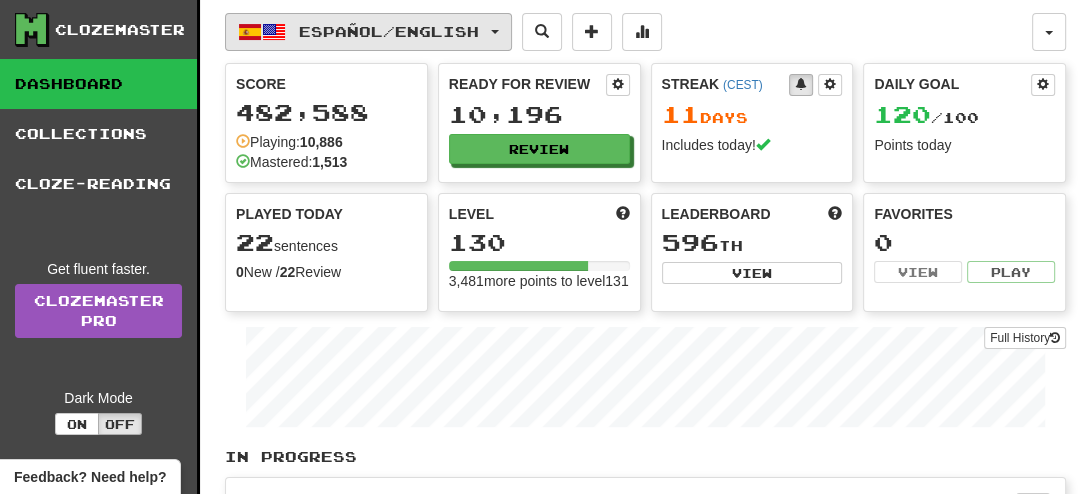 click on "Español  /  English" at bounding box center (389, 31) 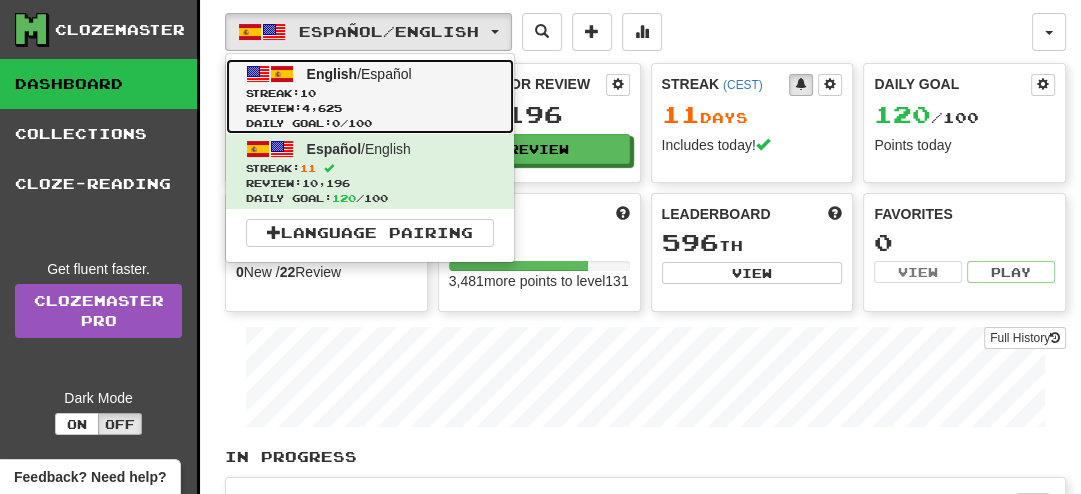 click on "English" at bounding box center (332, 74) 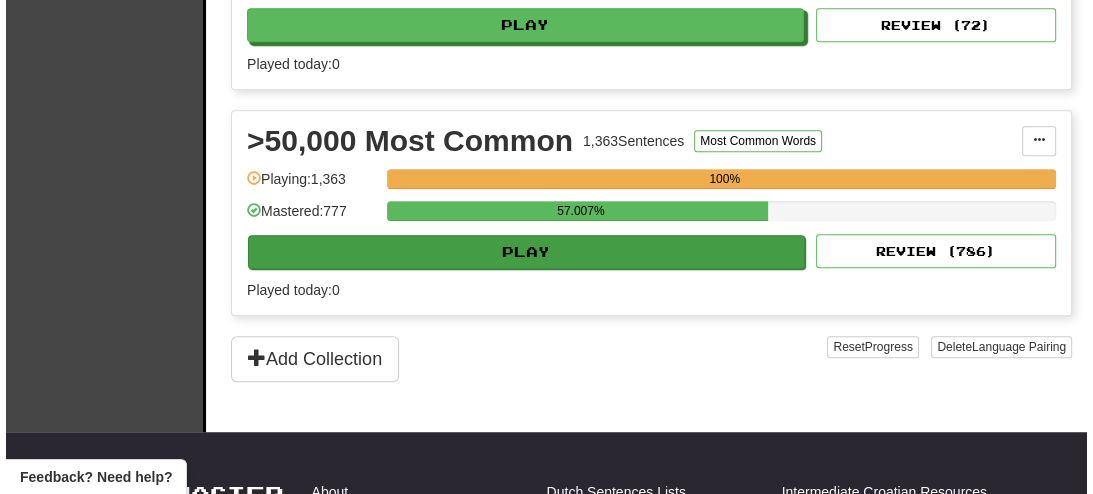 scroll, scrollTop: 840, scrollLeft: 0, axis: vertical 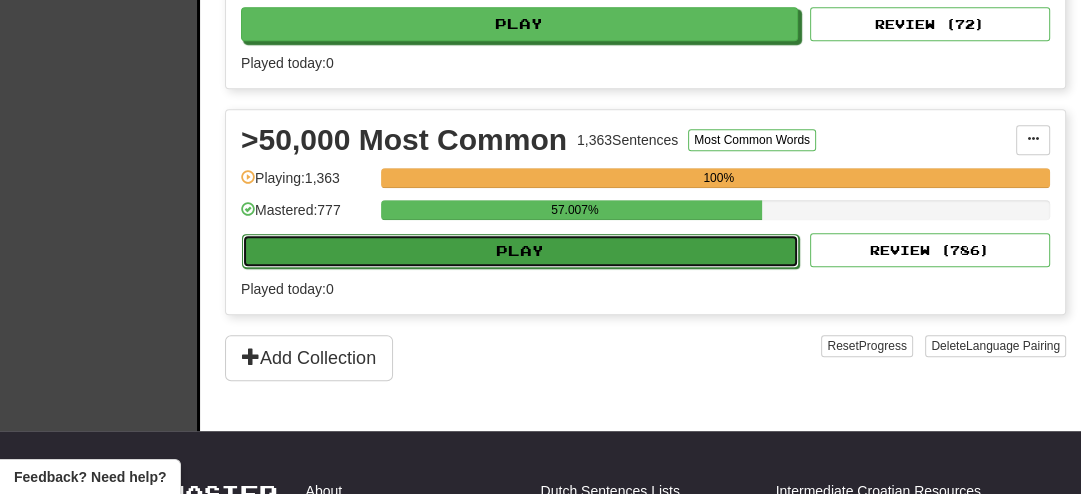 click on "Play" at bounding box center [520, 251] 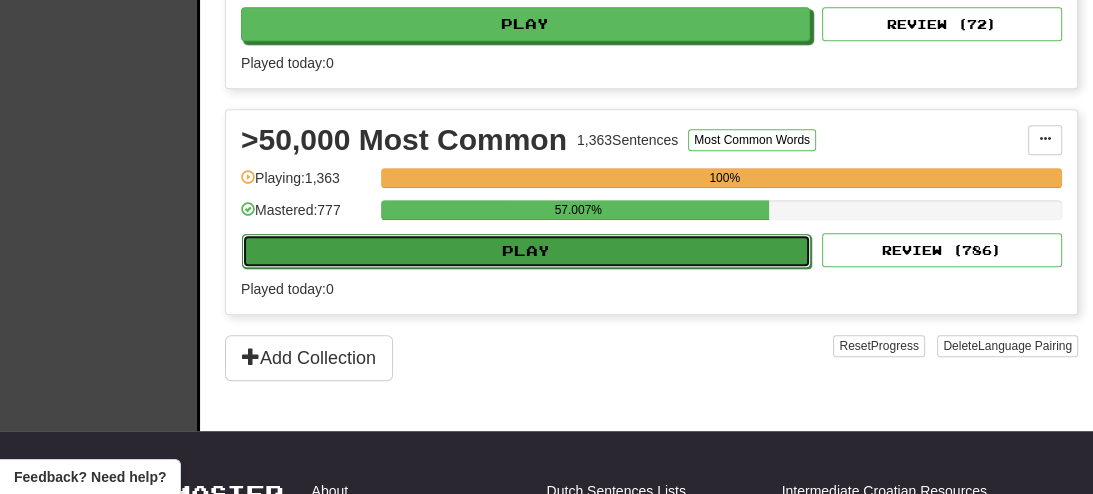 select on "**" 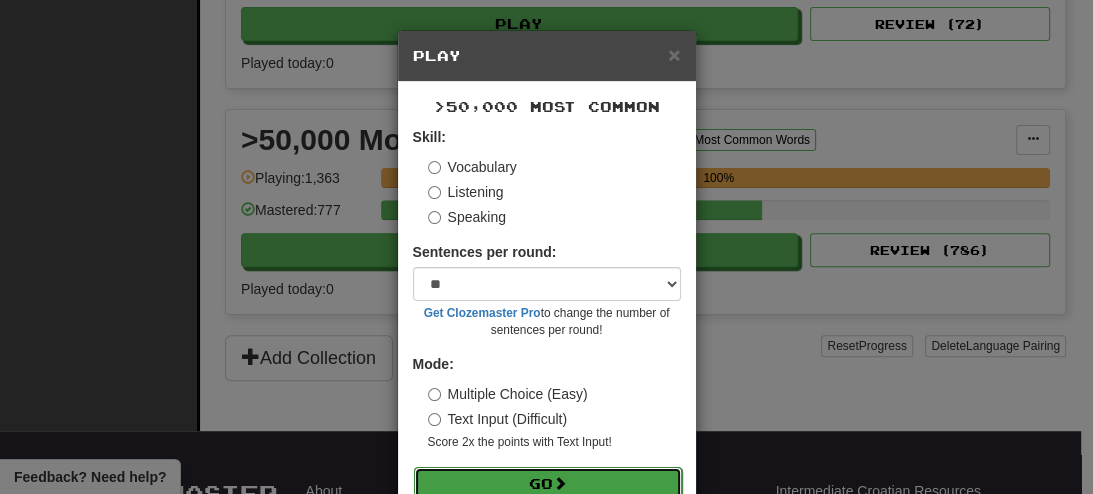 click on "Go" at bounding box center (548, 484) 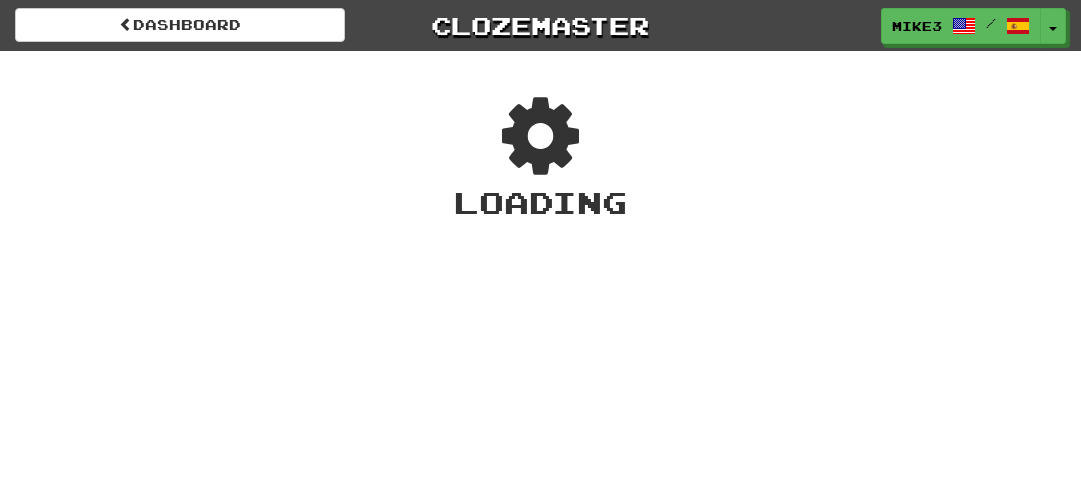 scroll, scrollTop: 0, scrollLeft: 0, axis: both 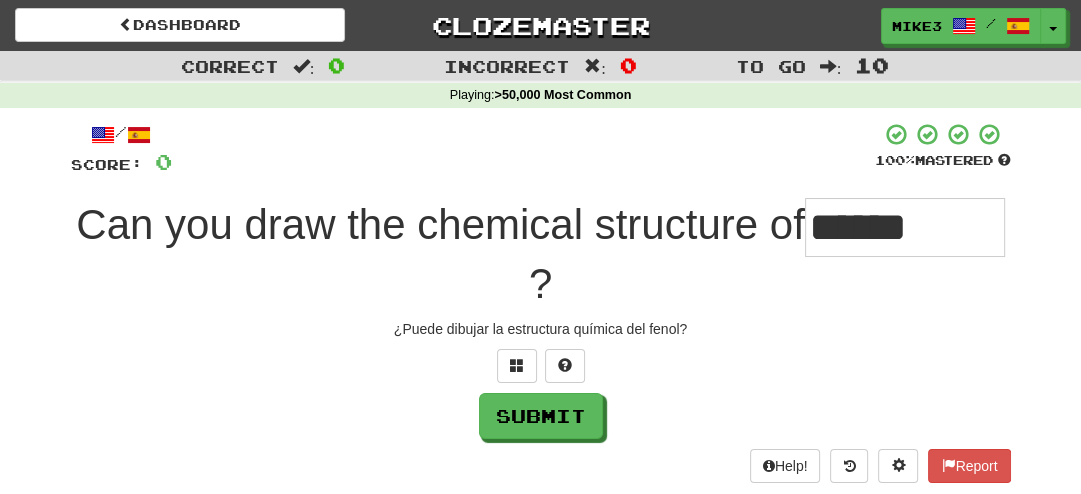 type on "******" 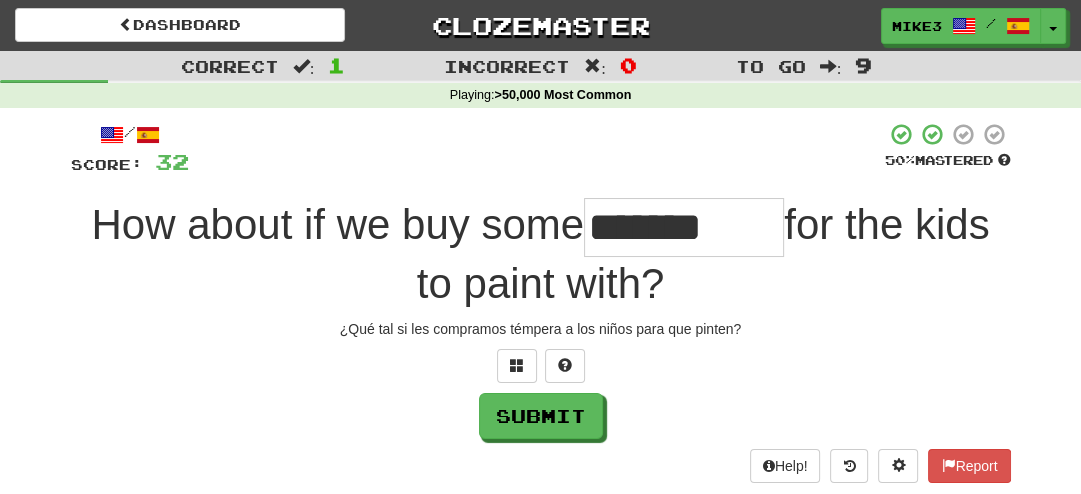 type on "*******" 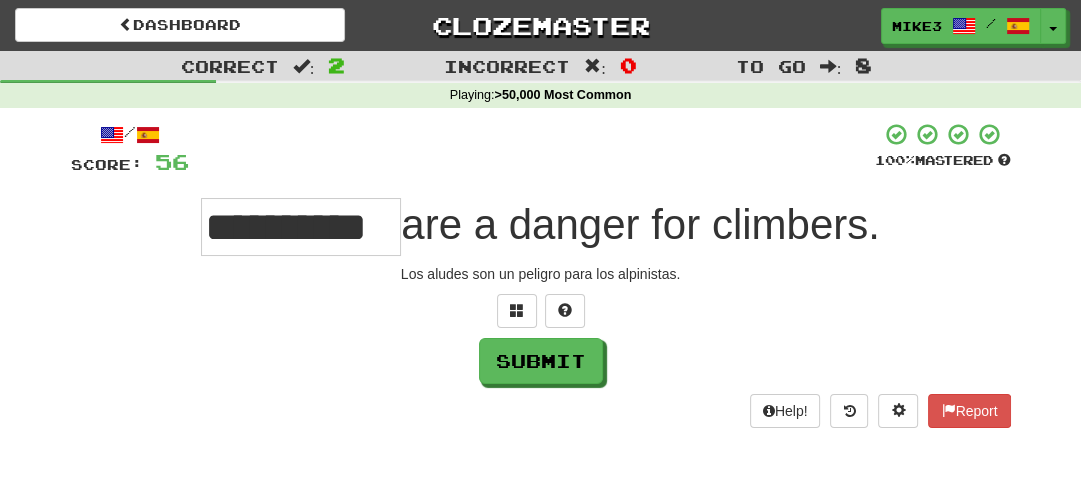 scroll, scrollTop: 0, scrollLeft: 0, axis: both 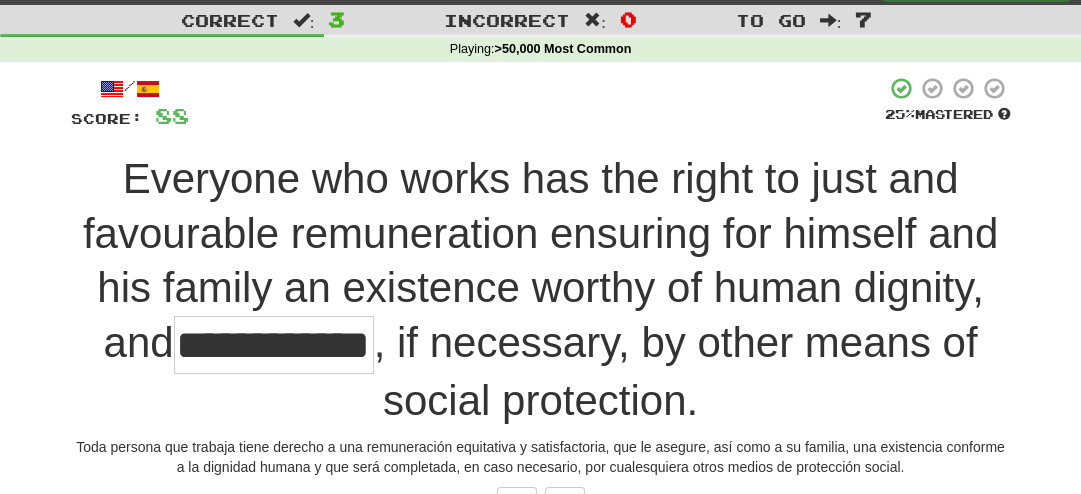 type on "**********" 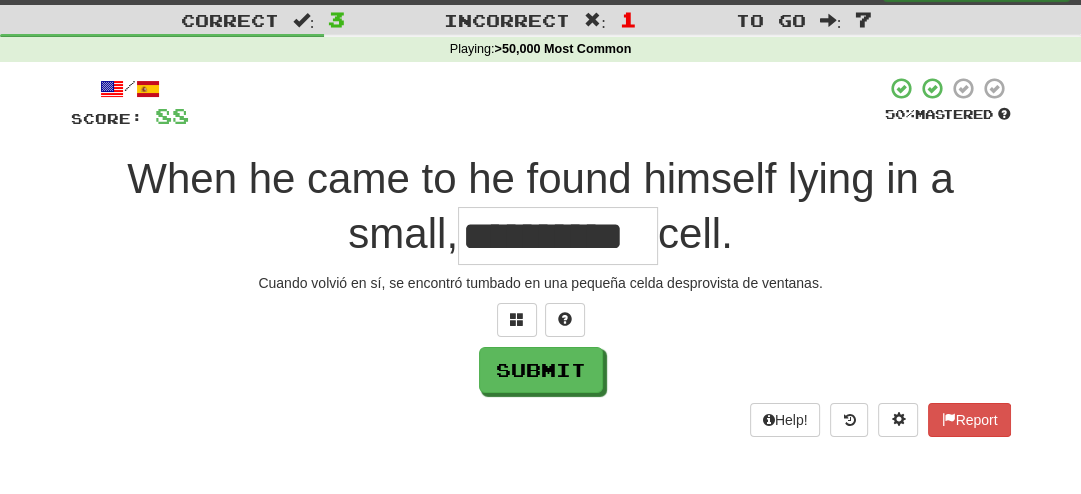 scroll, scrollTop: 0, scrollLeft: 21, axis: horizontal 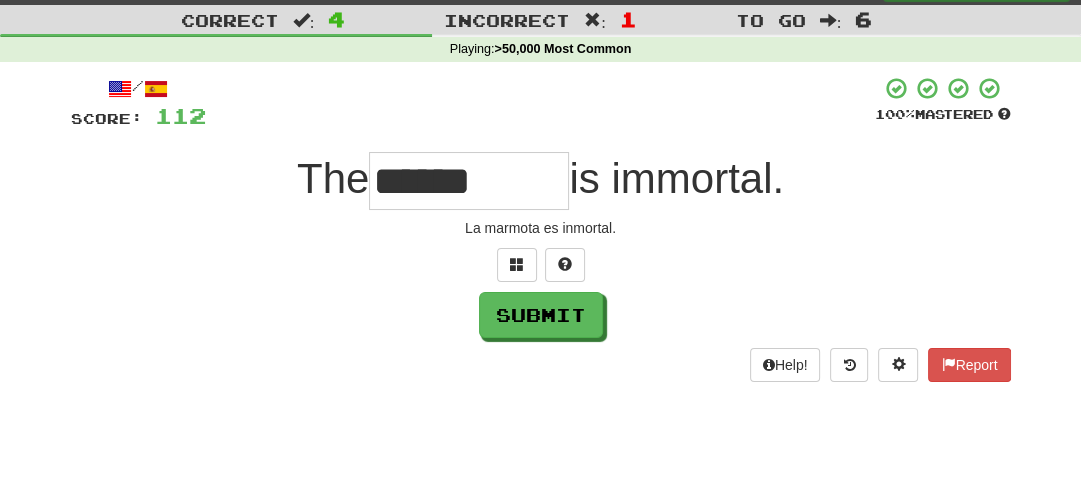 type on "******" 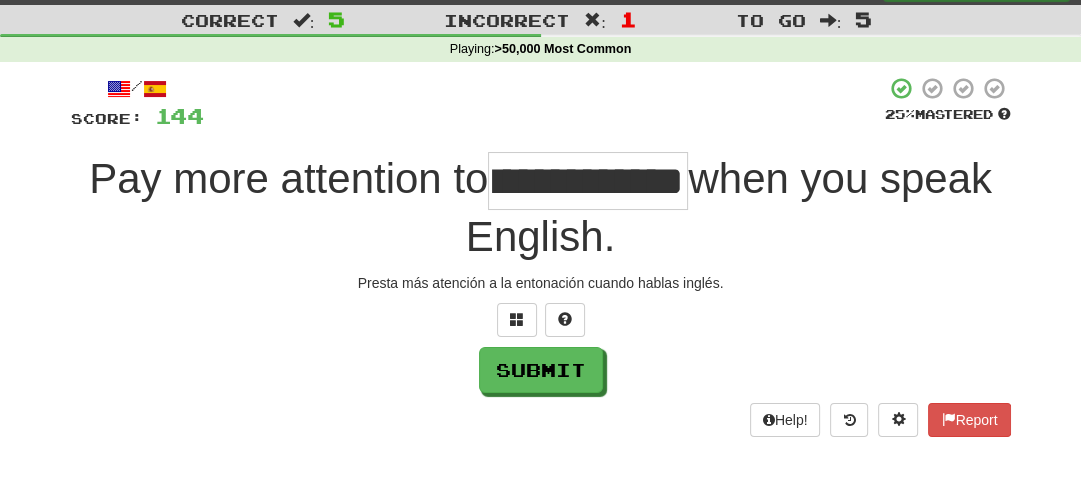 scroll, scrollTop: 0, scrollLeft: 59, axis: horizontal 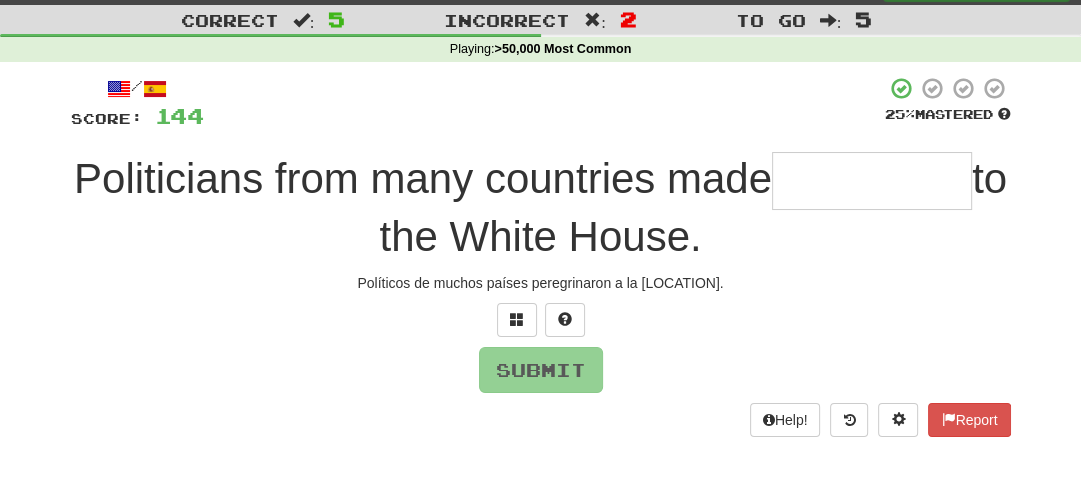 type on "*" 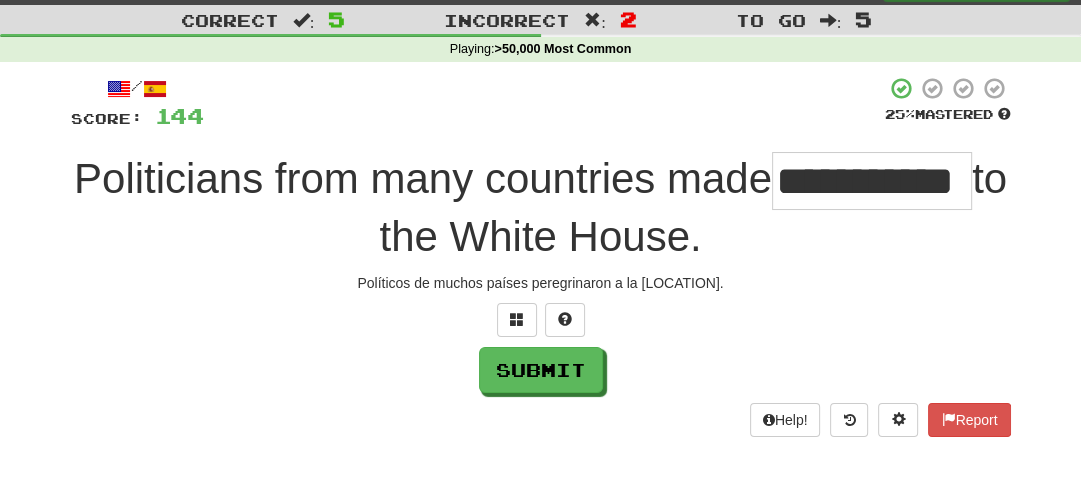 scroll, scrollTop: 0, scrollLeft: 21, axis: horizontal 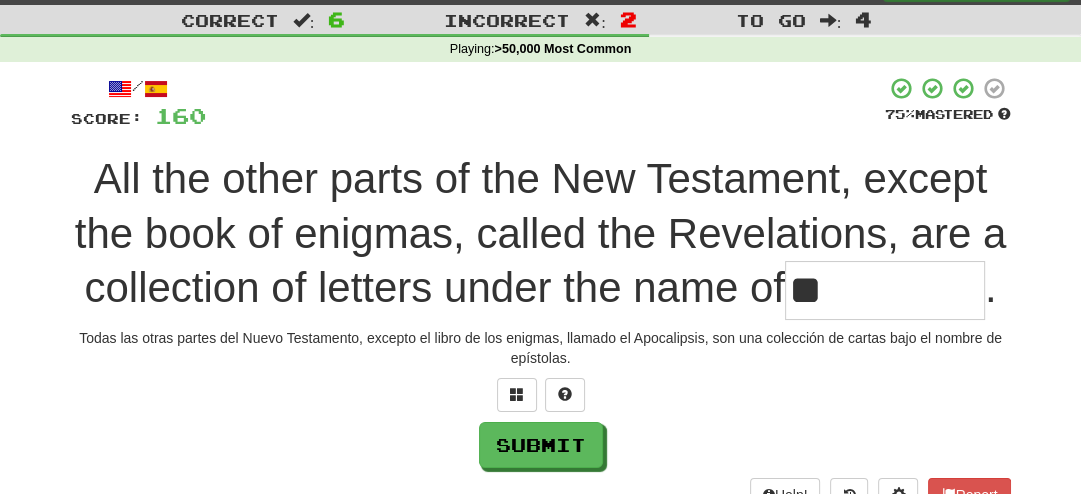 type on "*" 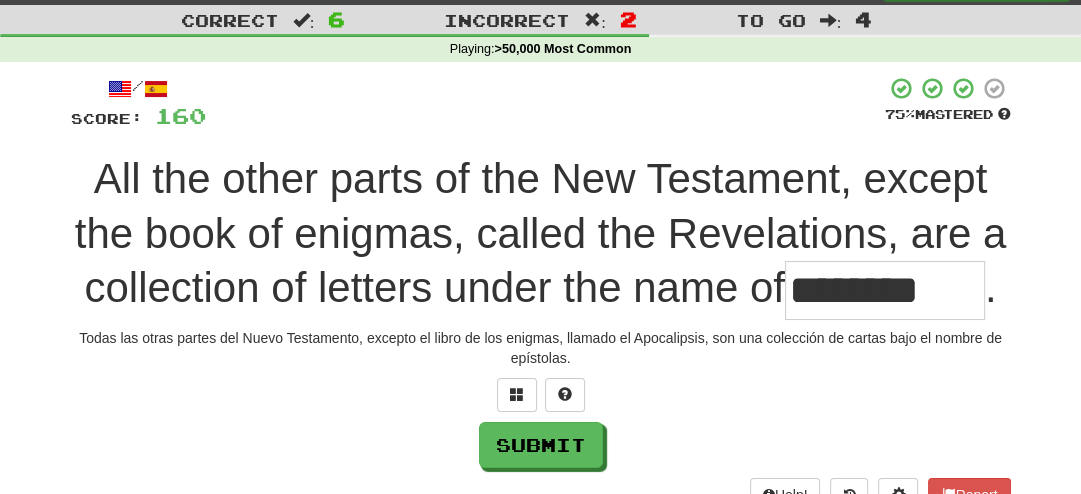 type on "********" 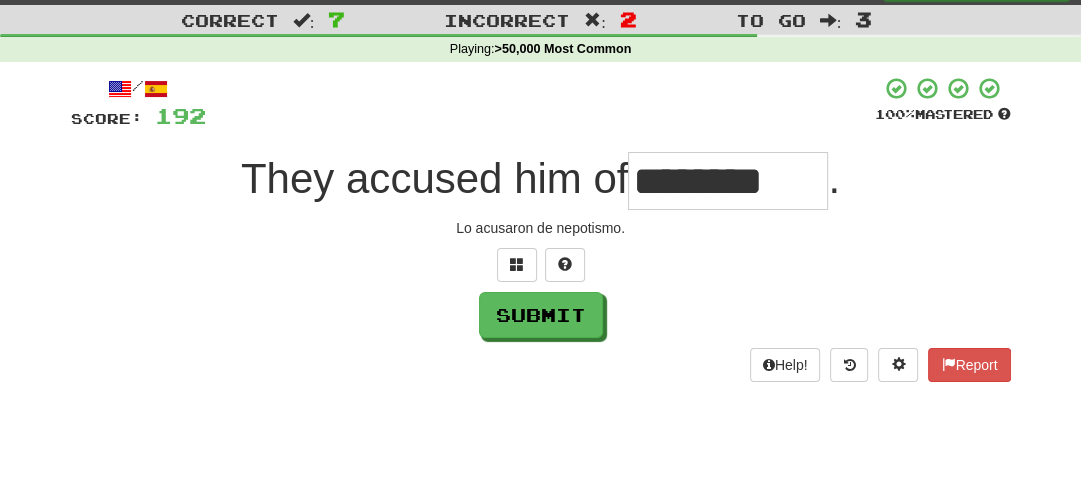 type on "********" 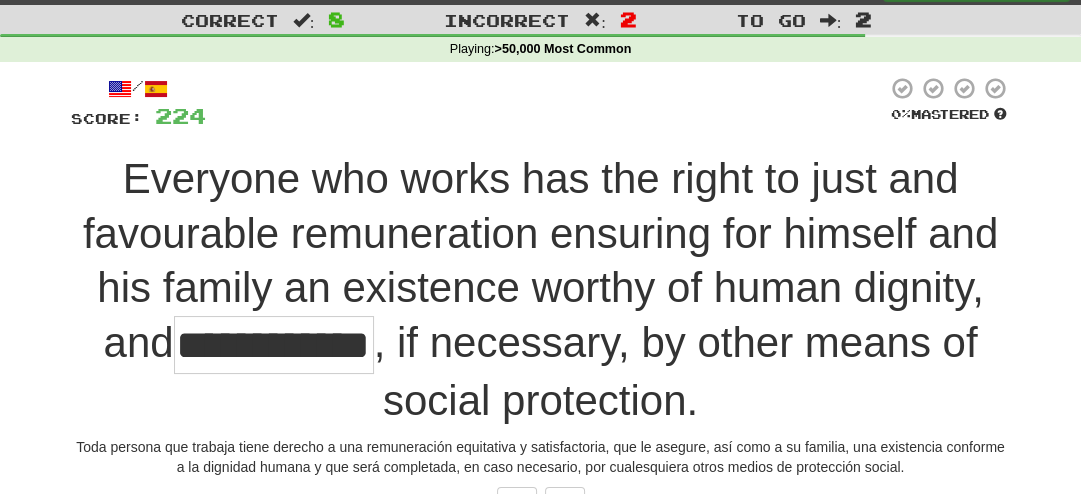 scroll, scrollTop: 0, scrollLeft: 71, axis: horizontal 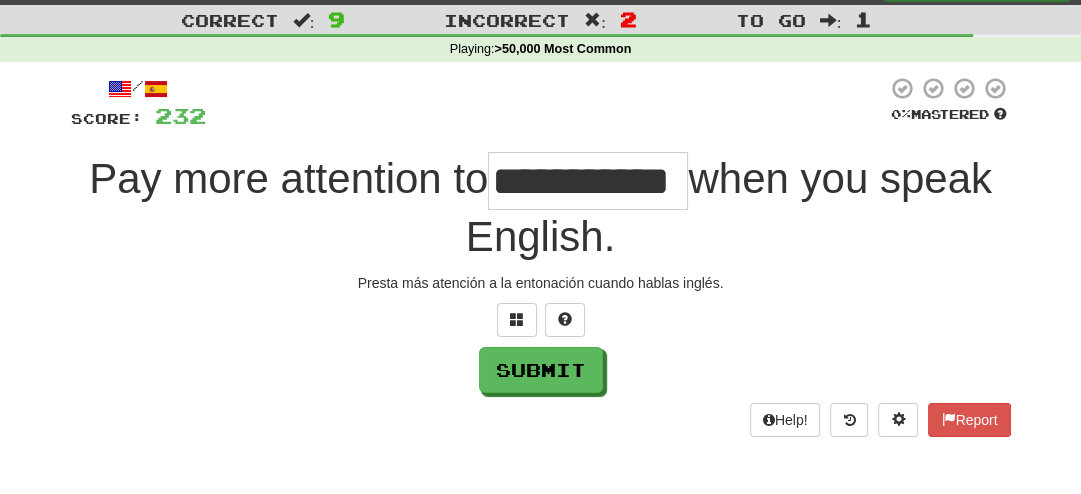 type on "**********" 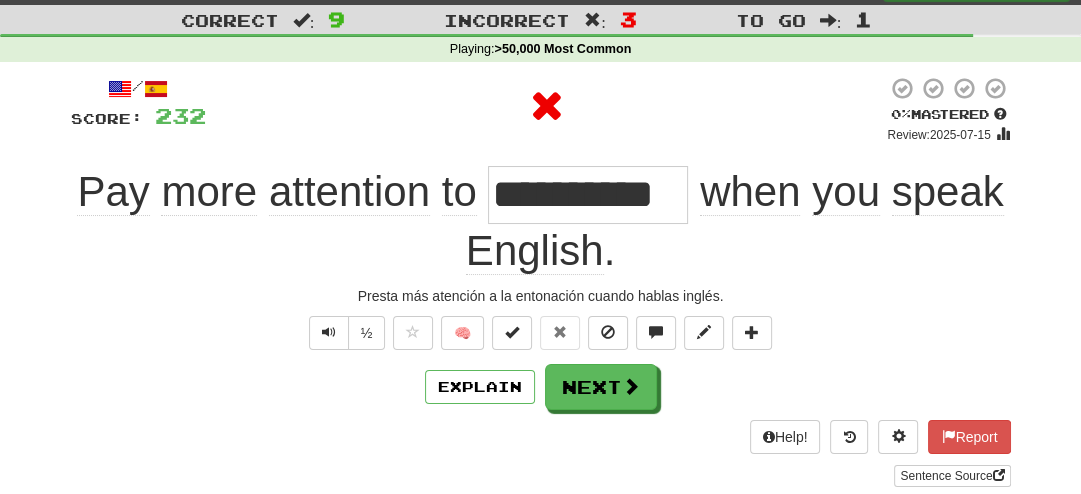 scroll, scrollTop: 0, scrollLeft: 0, axis: both 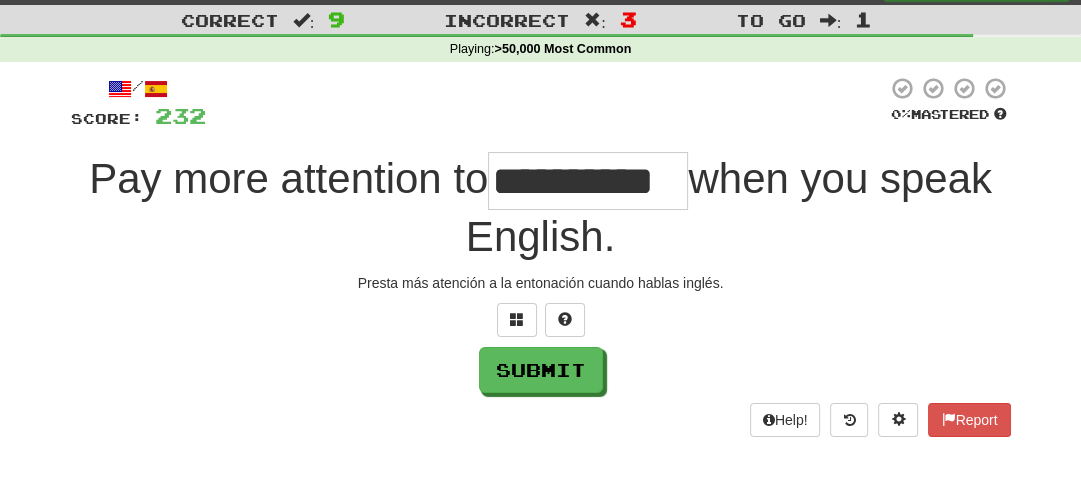 type on "**********" 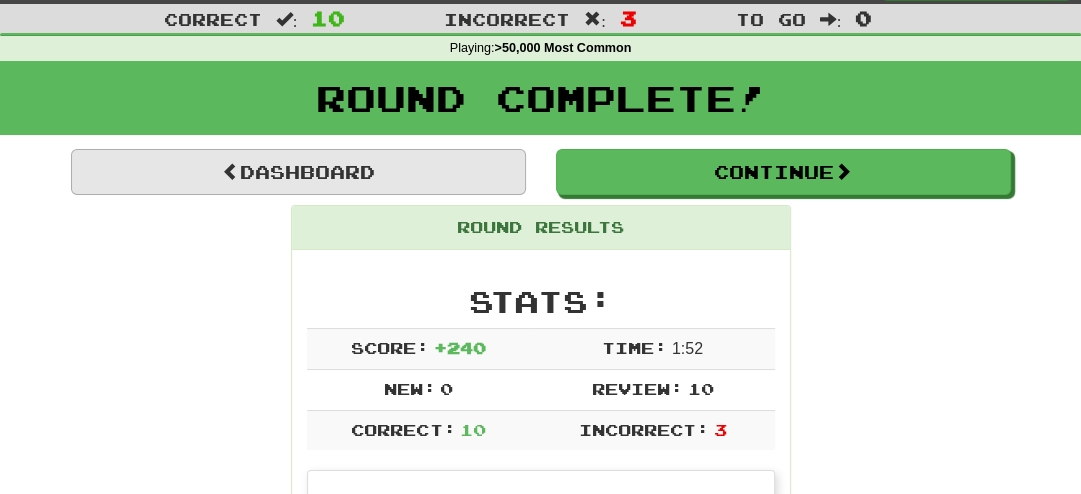 scroll, scrollTop: 48, scrollLeft: 0, axis: vertical 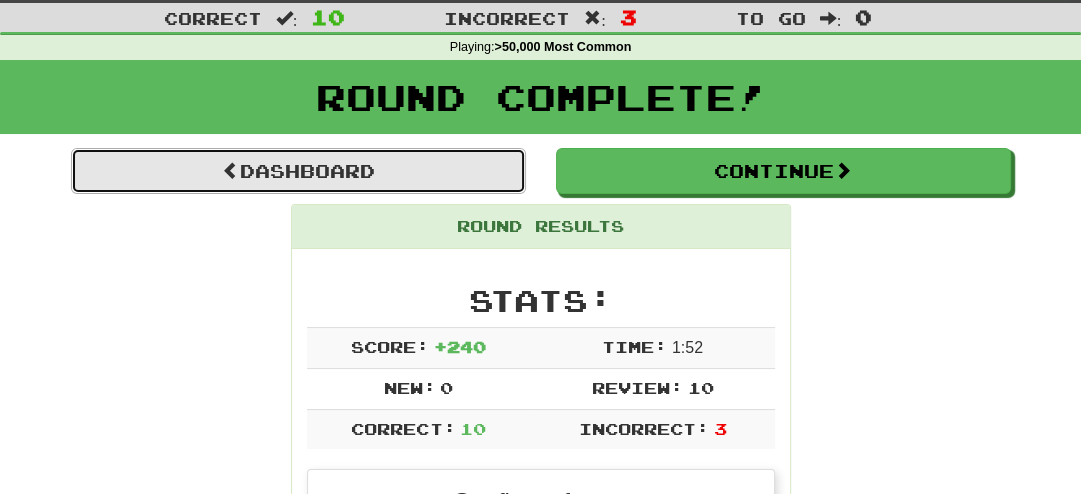 click on "Dashboard" at bounding box center (298, 171) 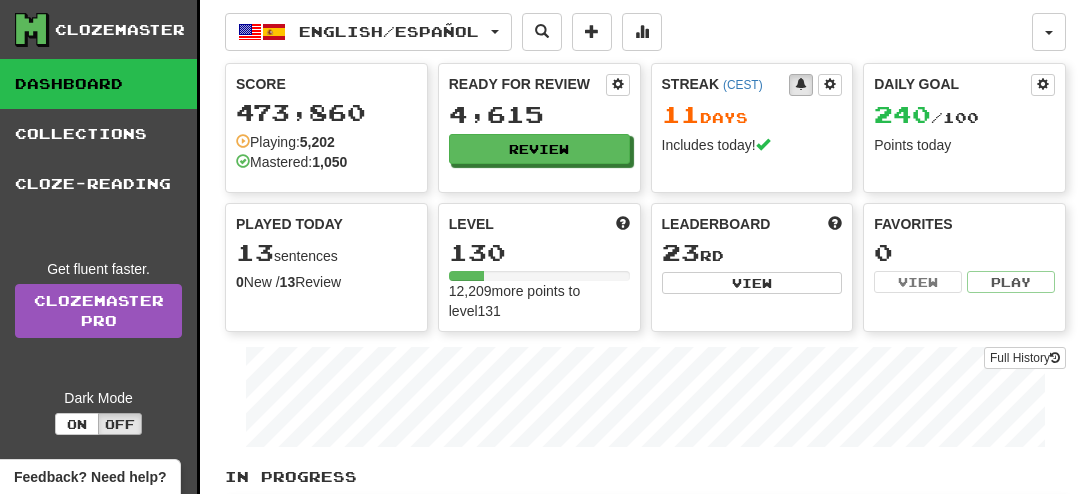 scroll, scrollTop: 0, scrollLeft: 0, axis: both 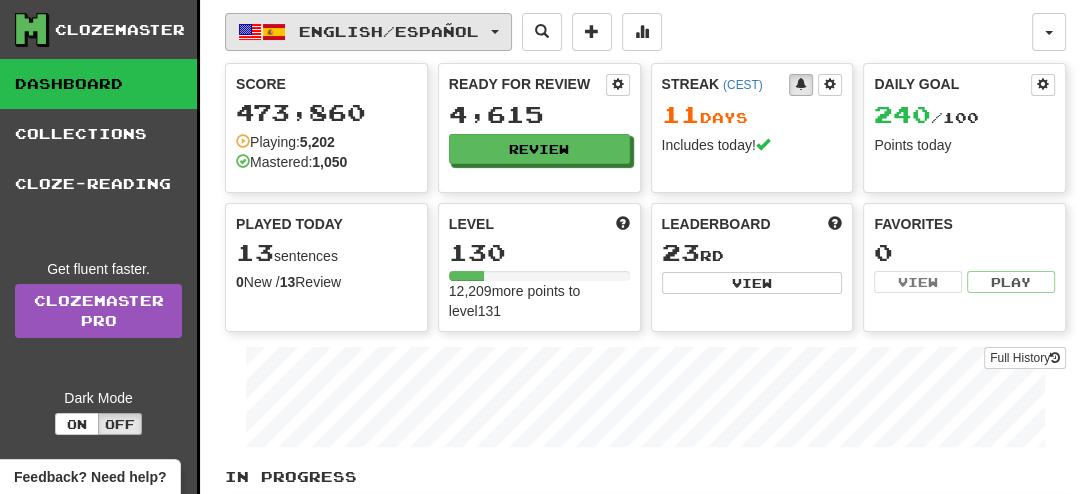 click on "English  /  Español" at bounding box center [389, 31] 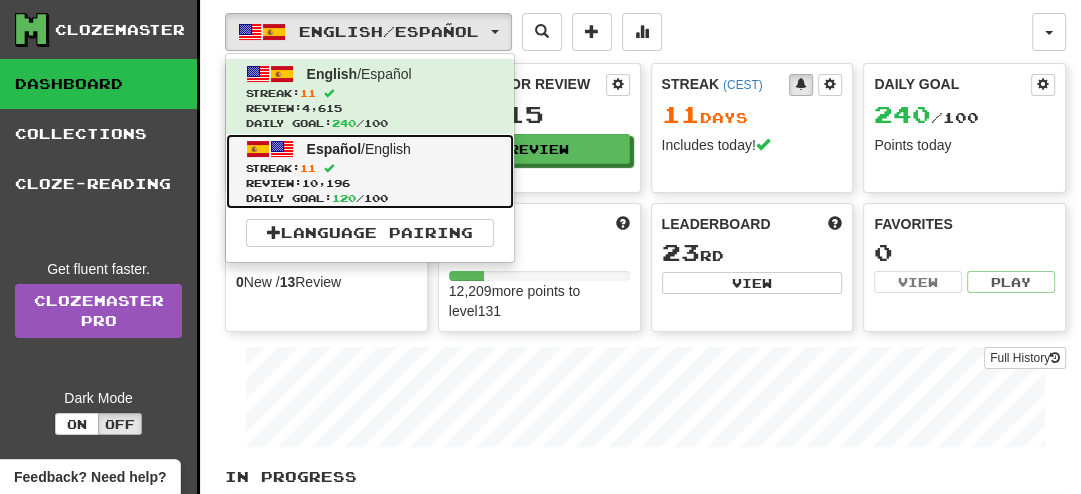 click on "Review:  10,196" at bounding box center (370, 183) 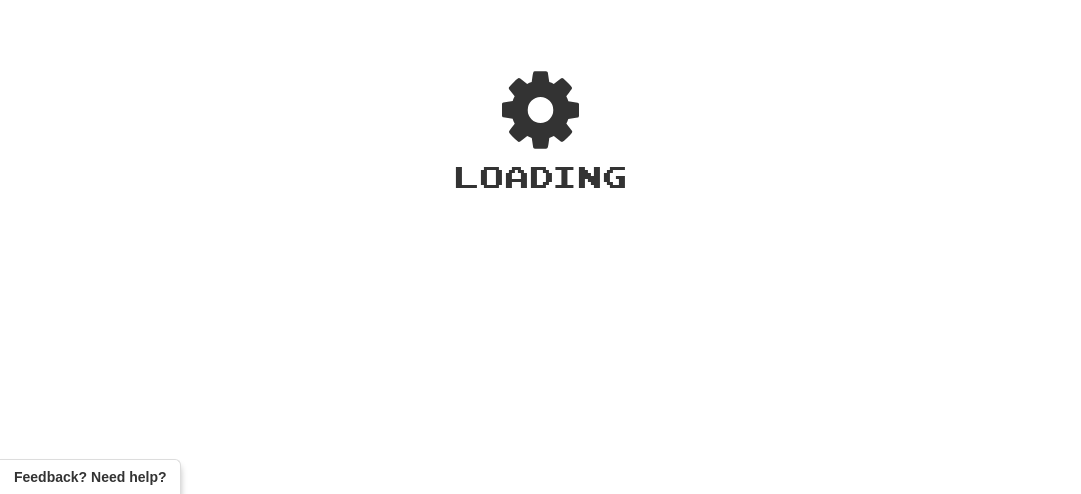 scroll, scrollTop: 0, scrollLeft: 0, axis: both 